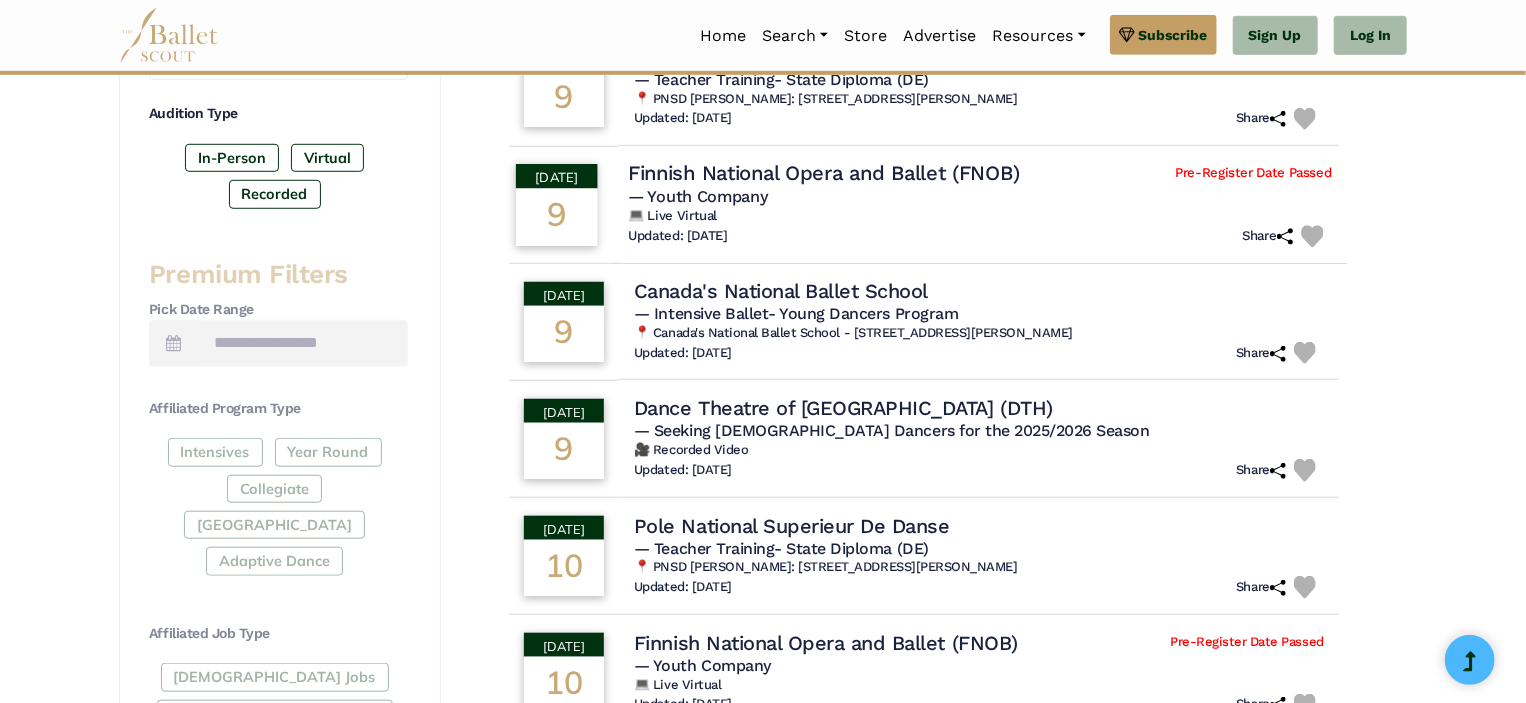 scroll, scrollTop: 647, scrollLeft: 0, axis: vertical 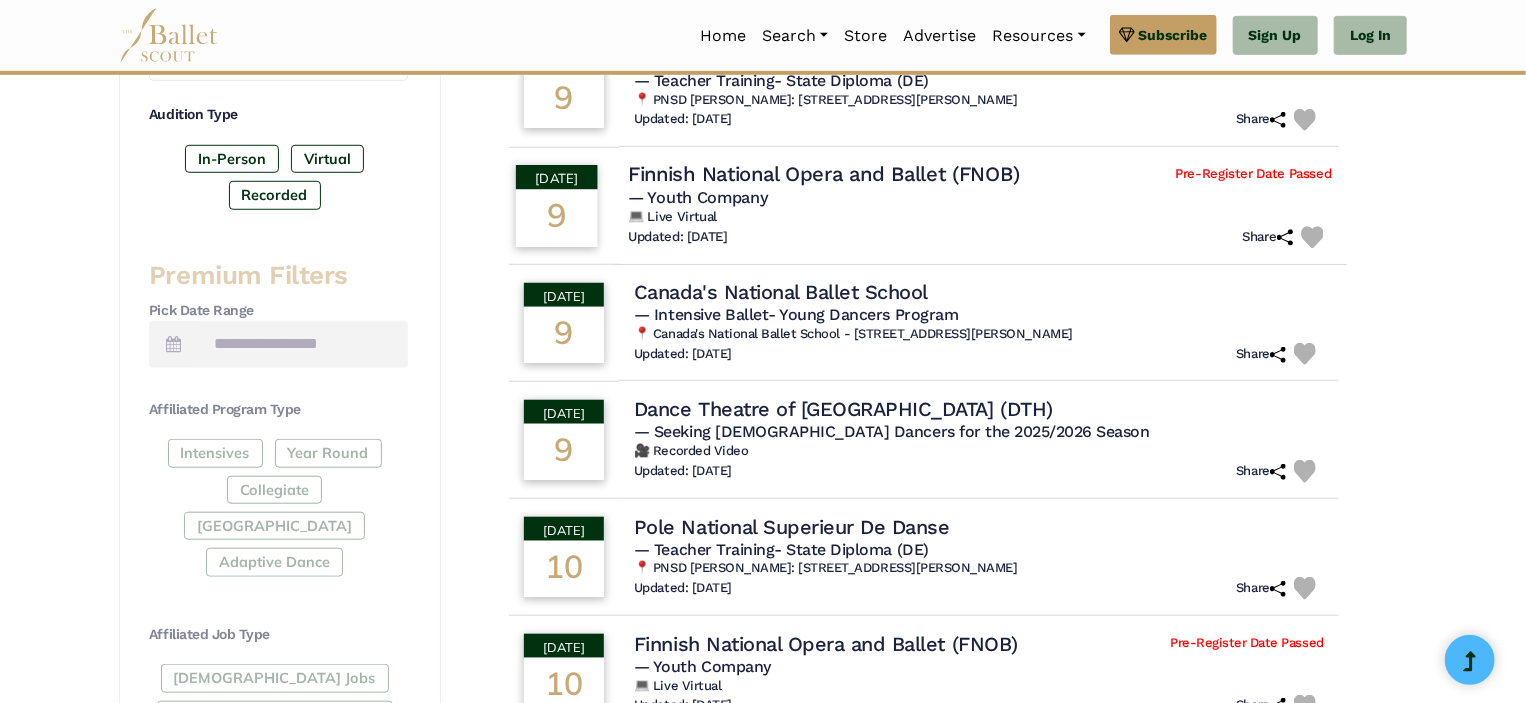 click on "Finnish National Opera and Ballet (FNOB)" at bounding box center [823, 174] 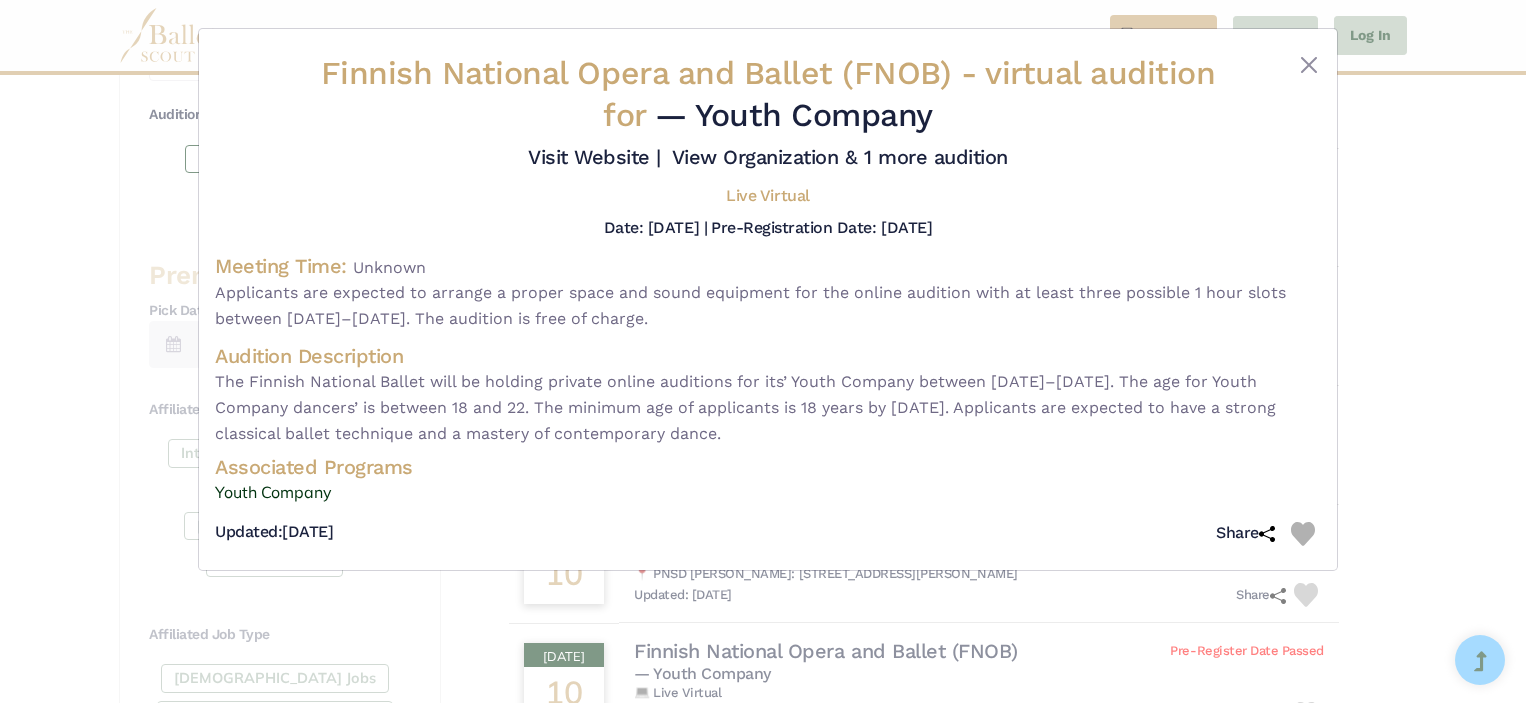 click on "Finnish National Opera and Ballet (FNOB)
-
virtual audition for
— Youth Company
Visit Website |" at bounding box center [768, 351] 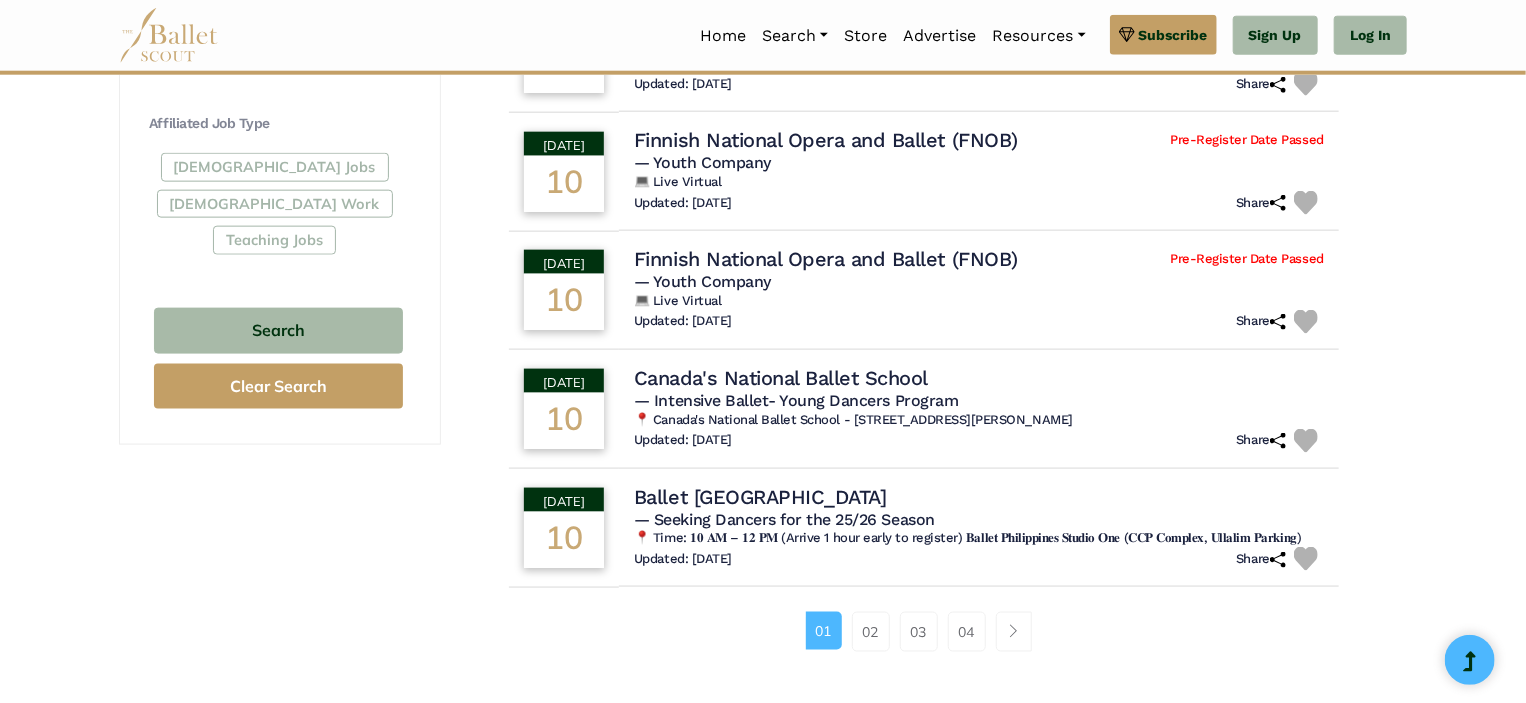 scroll, scrollTop: 1162, scrollLeft: 0, axis: vertical 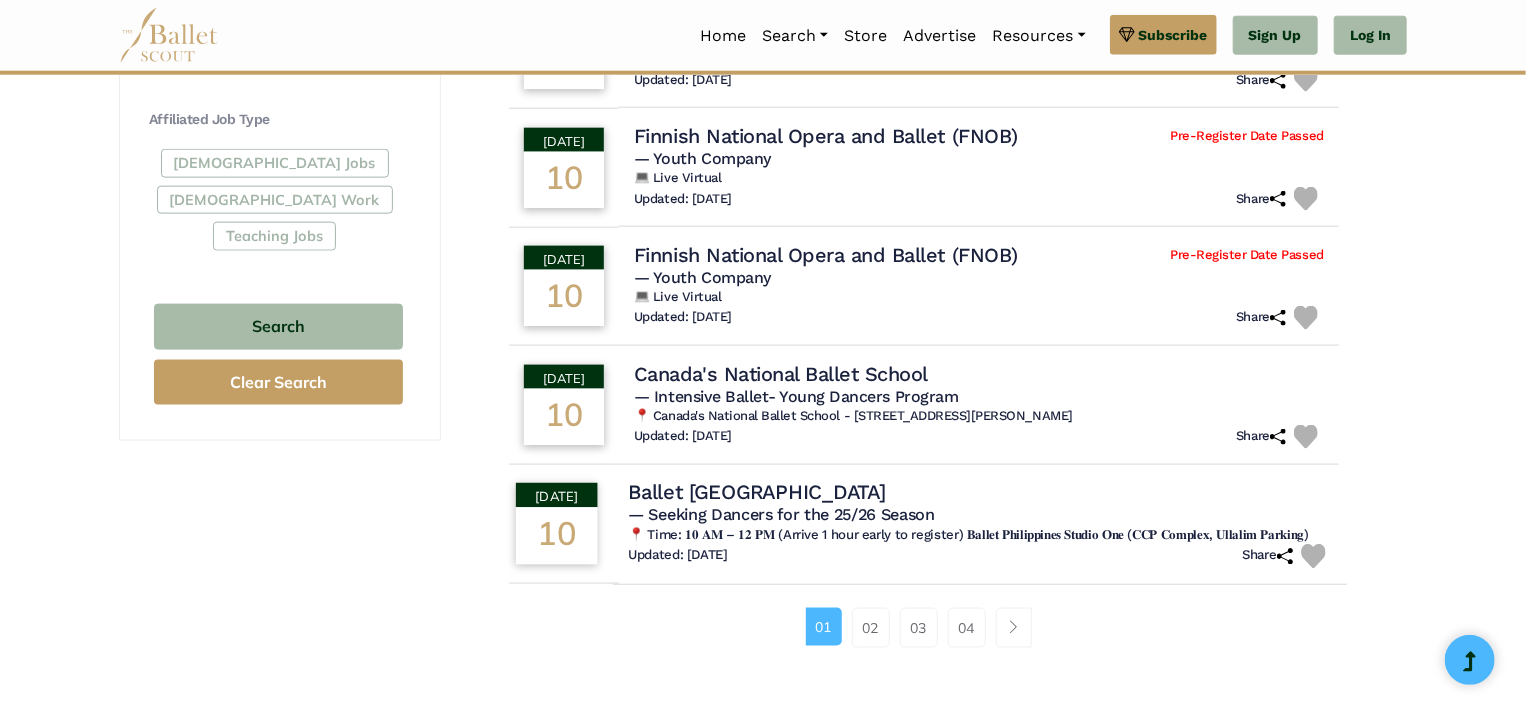 click on "📍 Time: 𝟏𝟎 𝐀𝐌 – 𝟏𝟐 𝐏𝐌 (Arrive 1 hour early to register) 𝐁𝐚𝐥𝐥𝐞𝐭 𝐏𝐡𝐢𝐥𝐢𝐩𝐩𝐢𝐧𝐞𝐬 𝐒𝐭𝐮𝐝𝐢𝐨 𝐎𝐧𝐞 (𝐂𝐂𝐏 𝐂𝐨𝐦𝐩𝐥𝐞𝐱, 𝐔𝐥𝐥𝐚𝐥𝐢𝐦 𝐏𝐚𝐫𝐤𝐢𝐧𝐠)" at bounding box center (980, 534) 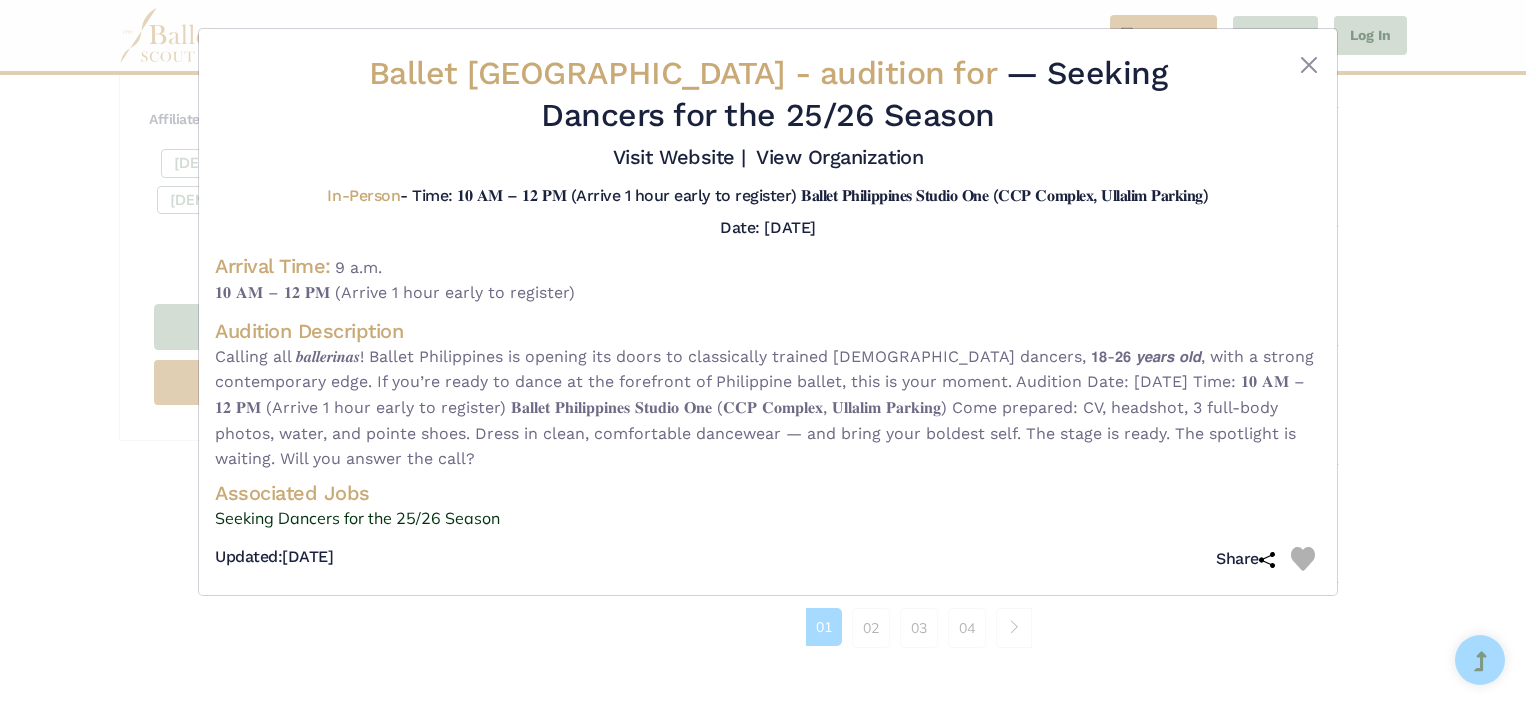 click on "Ballet Philippines
-
audition for
— Seeking Dancers for the 25/26 Season
Visit Website |
View Organization" at bounding box center [768, 351] 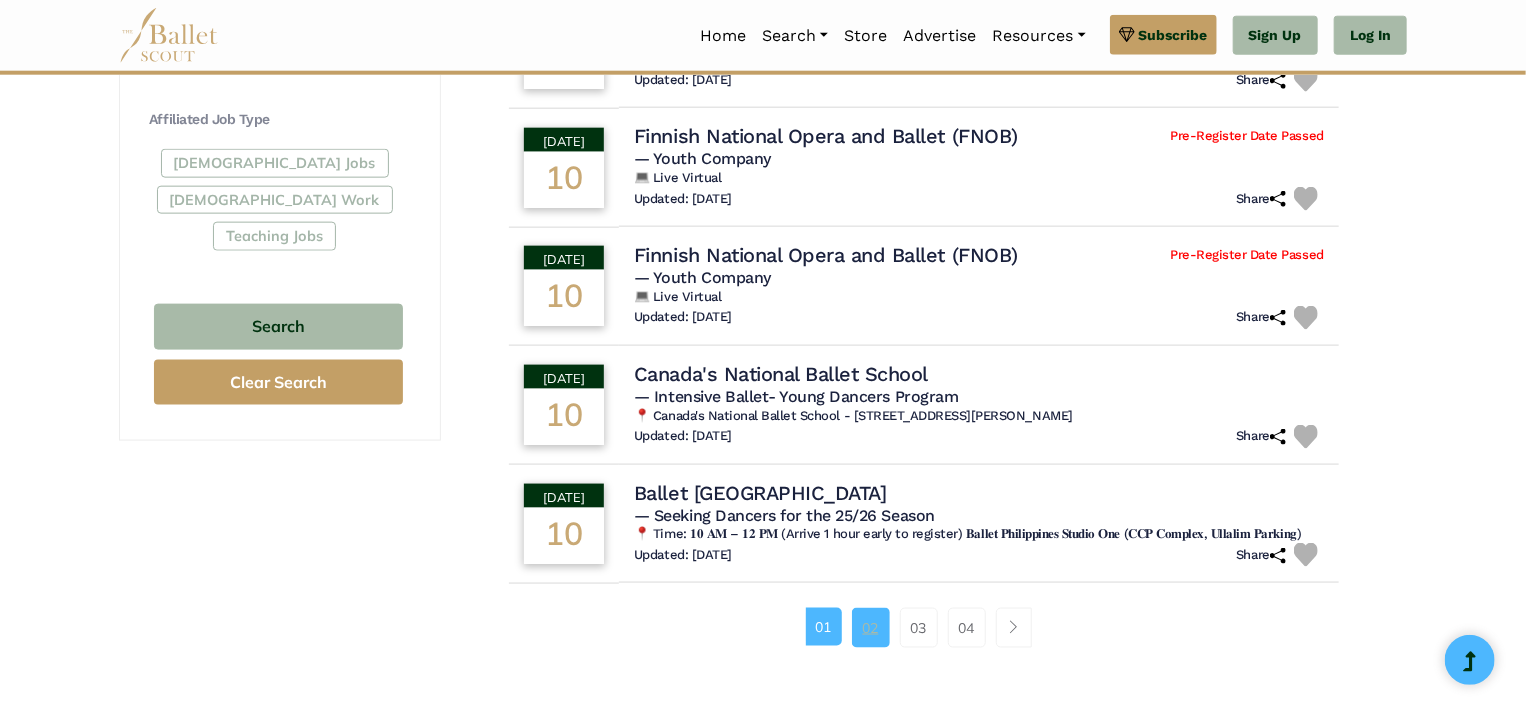 click on "02" at bounding box center (871, 628) 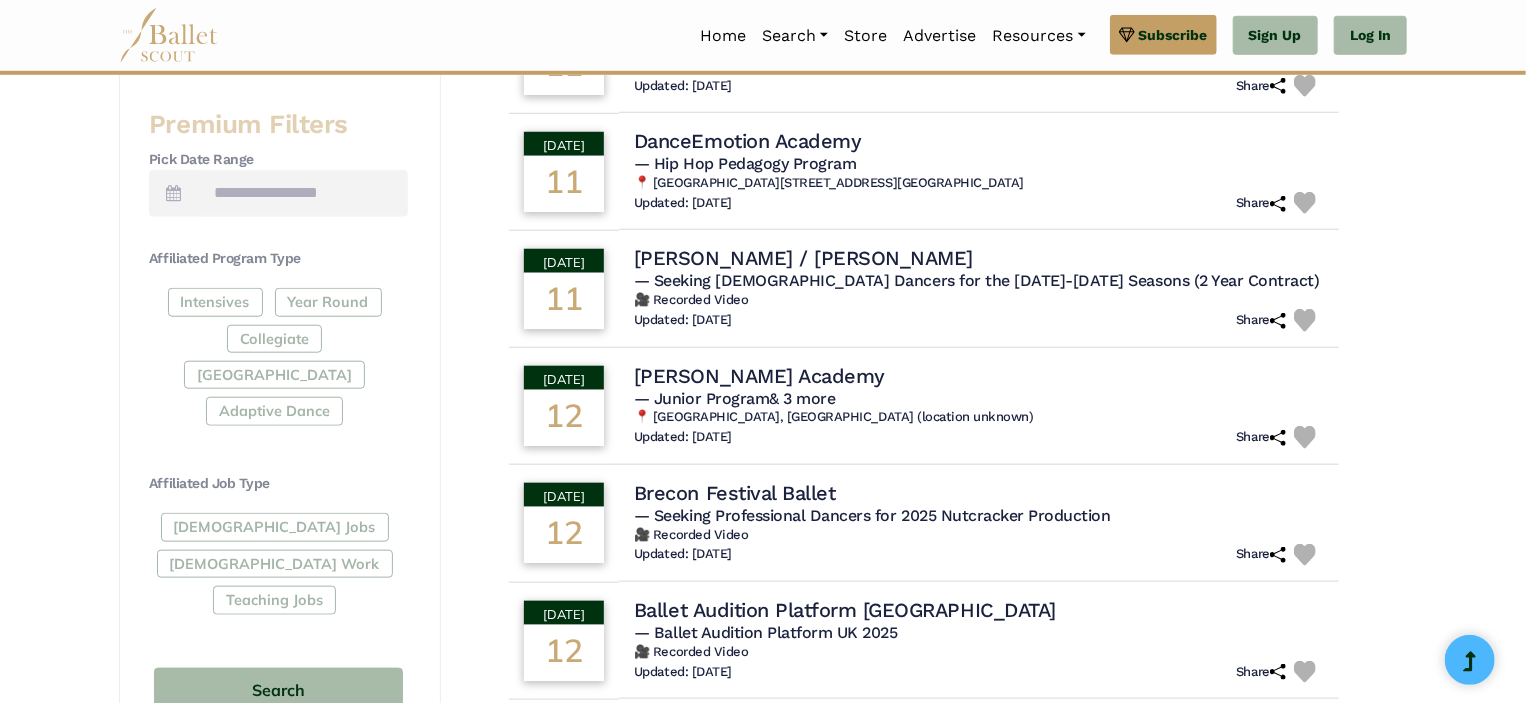 scroll, scrollTop: 812, scrollLeft: 0, axis: vertical 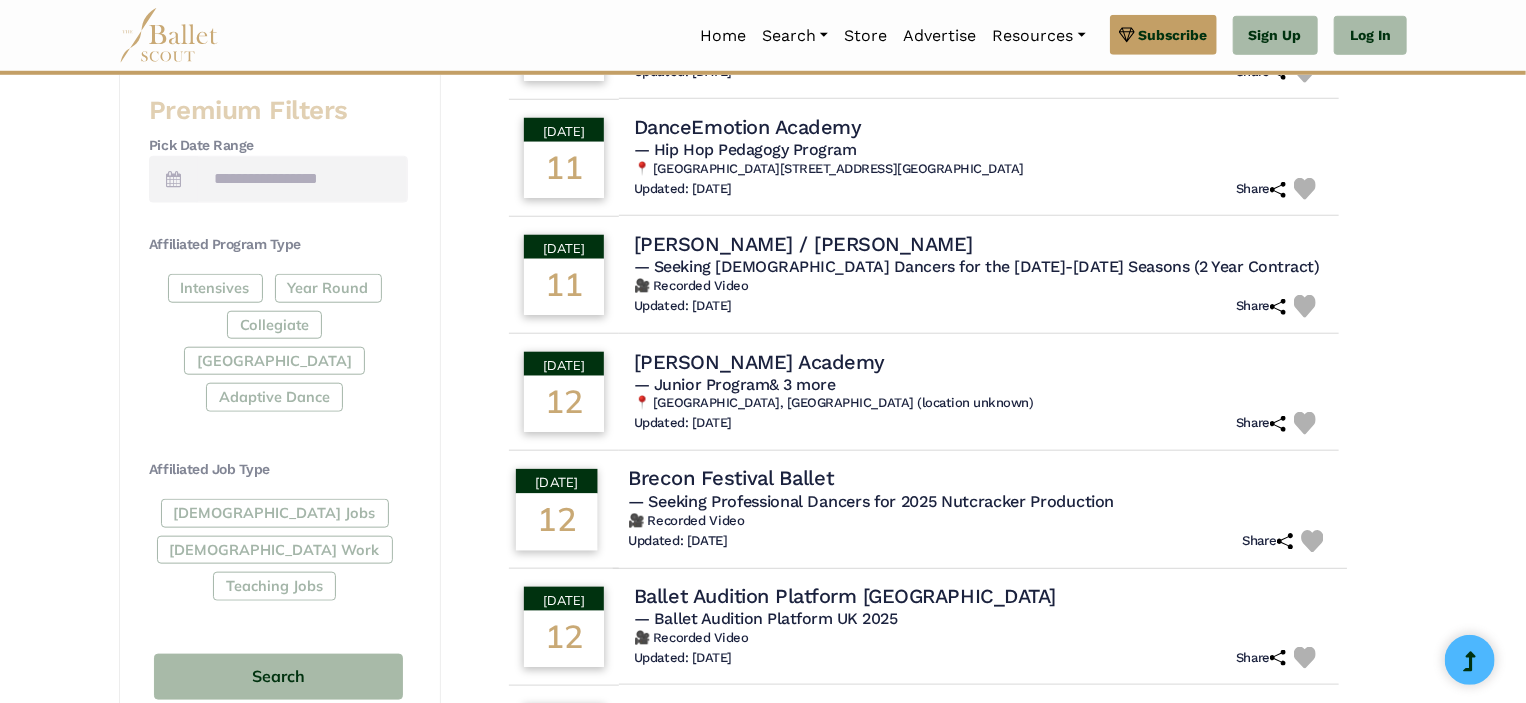 click on "Updated: June 13, 2025
Share" at bounding box center (980, 541) 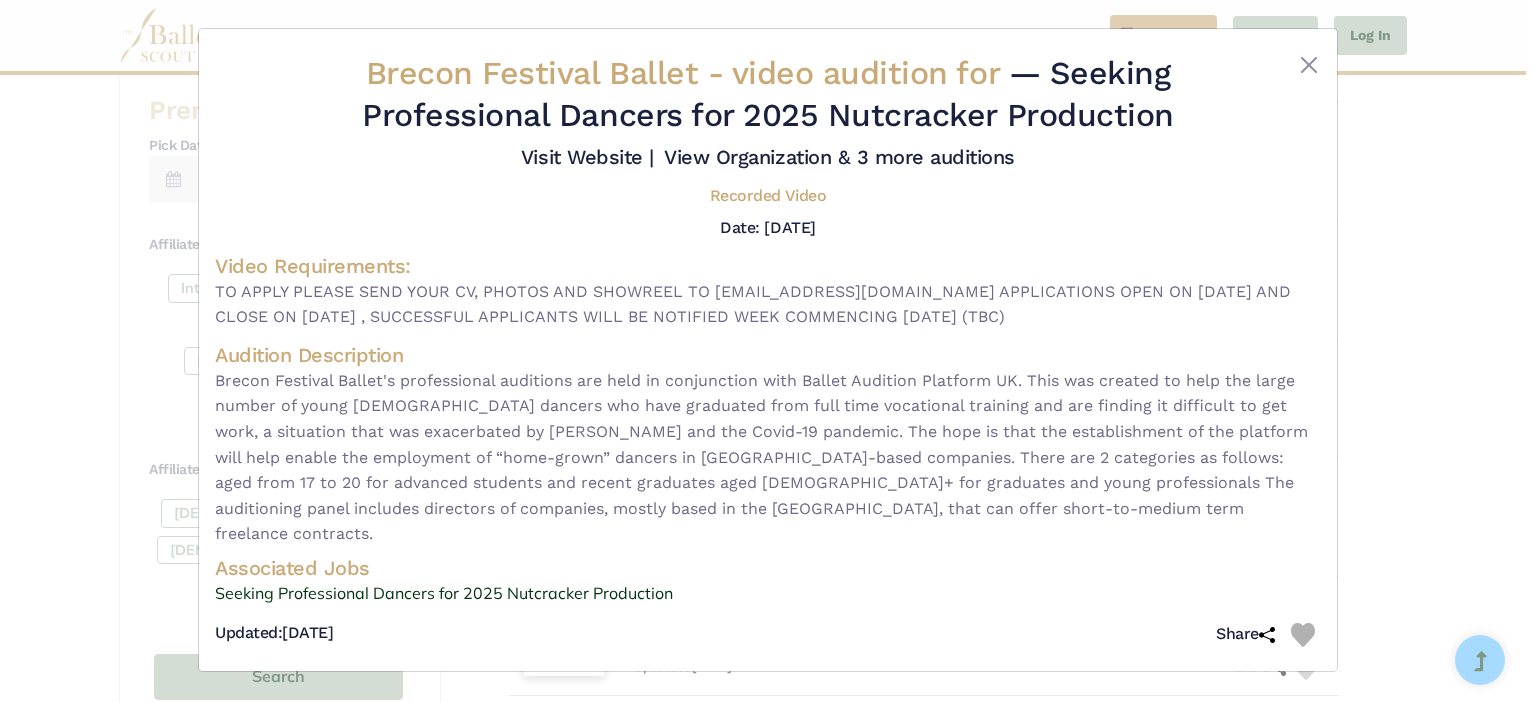 click on "Brecon Festival Ballet
-
video audition for
— Seeking Professional Dancers for 2025 Nutcracker Production
Visit Website |" at bounding box center (768, 351) 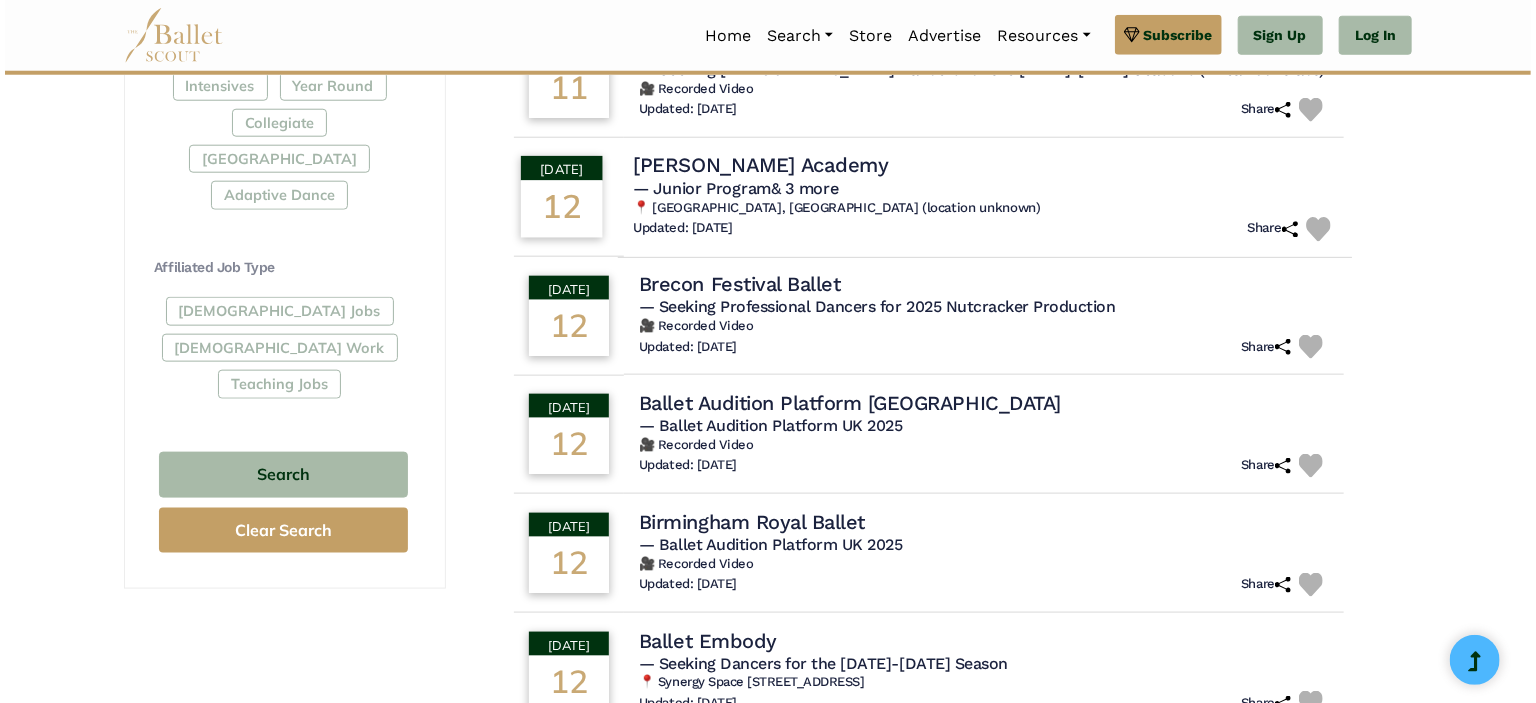 scroll, scrollTop: 1015, scrollLeft: 0, axis: vertical 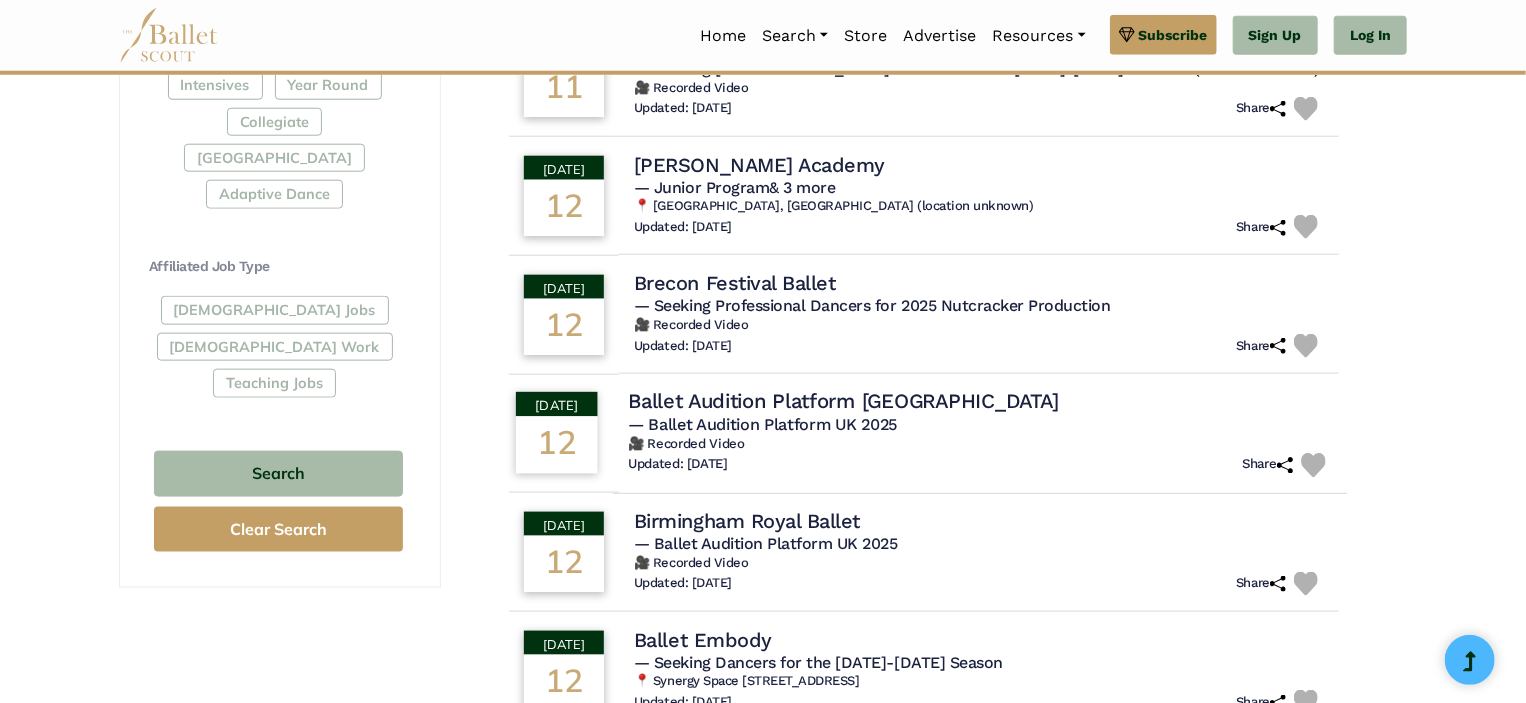 click on "Ballet Audition Platform [GEOGRAPHIC_DATA]" at bounding box center (843, 401) 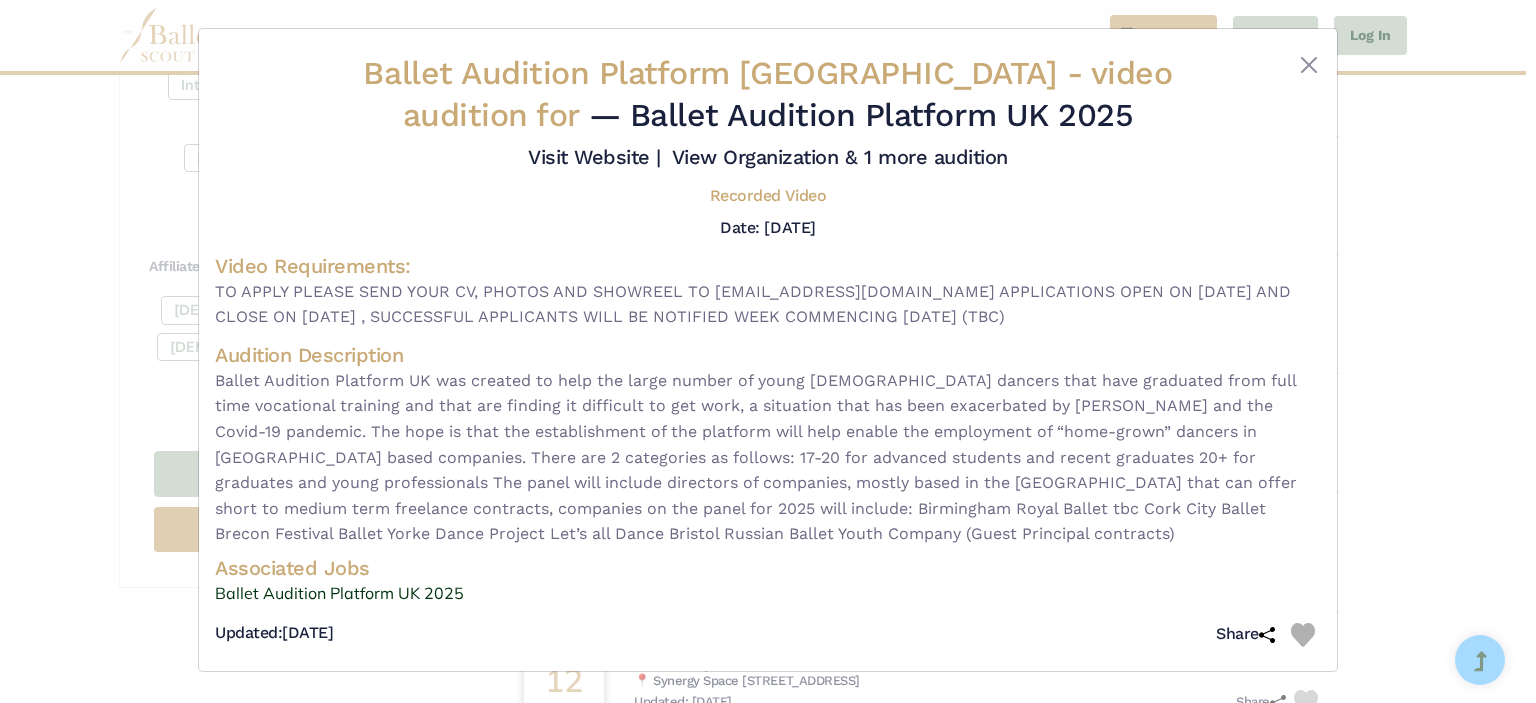 click on "Ballet Audition Platform UK
-
video audition for
— Ballet Audition Platform UK 2025
Visit Website |" at bounding box center [768, 351] 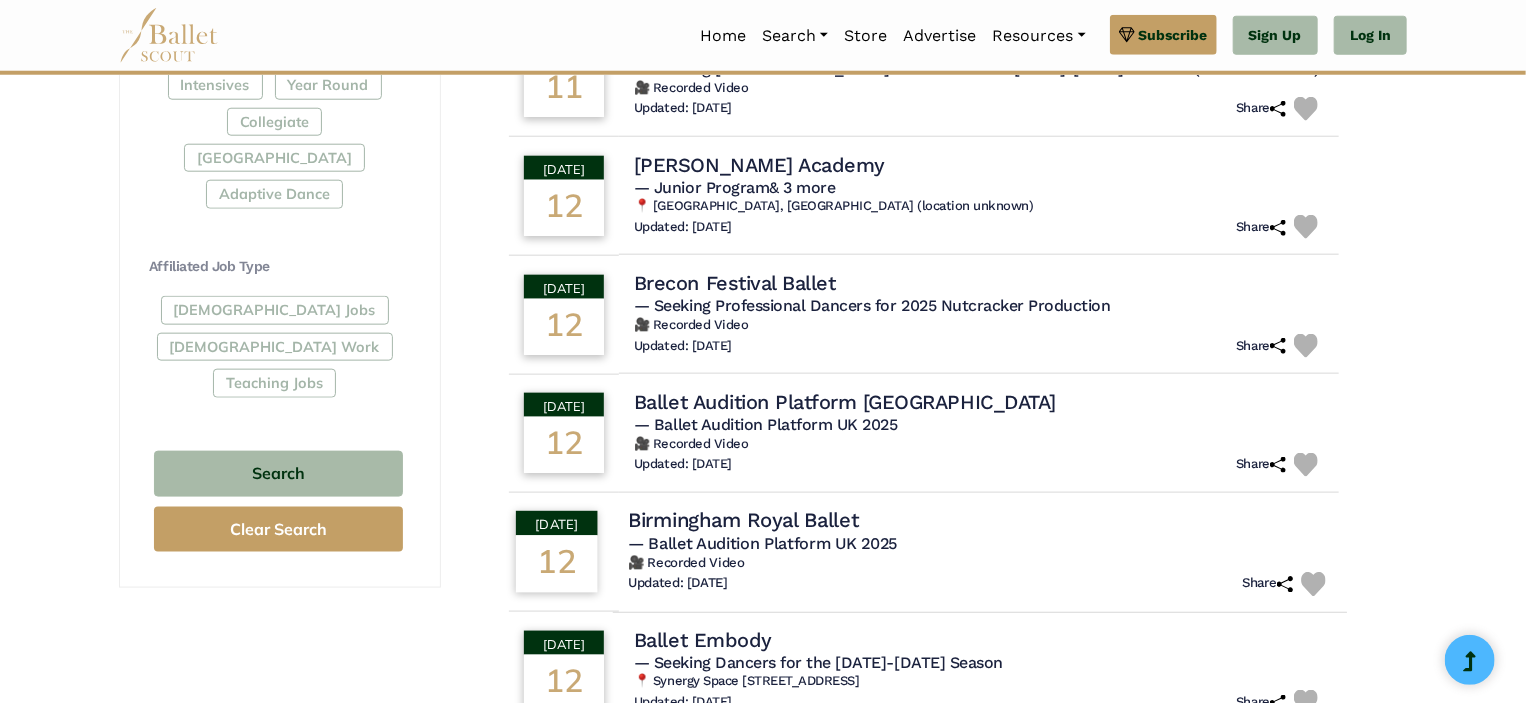click on "— Ballet Audition Platform UK 2025" at bounding box center (762, 542) 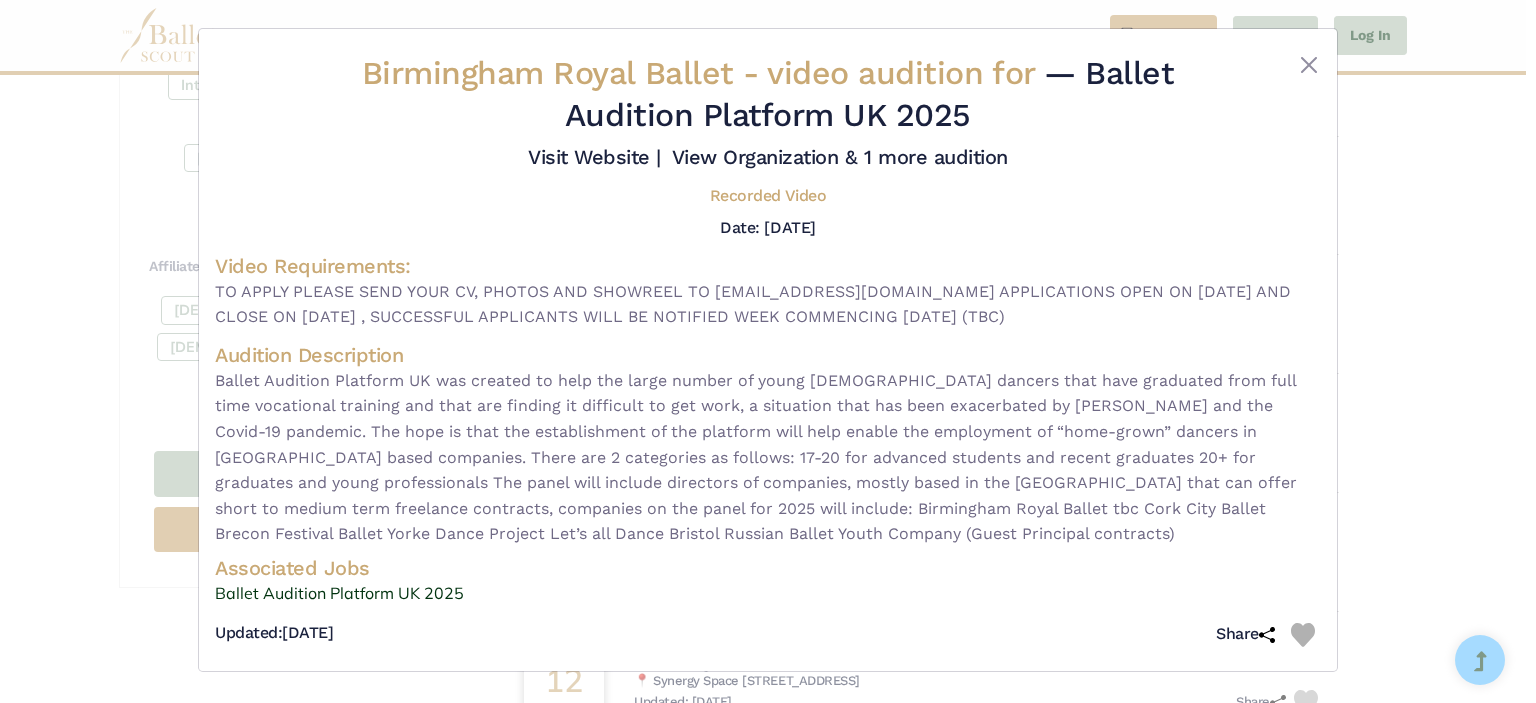 click on "Birmingham Royal Ballet
-
video audition for
— Ballet Audition Platform UK 2025
Visit Website |" at bounding box center (768, 351) 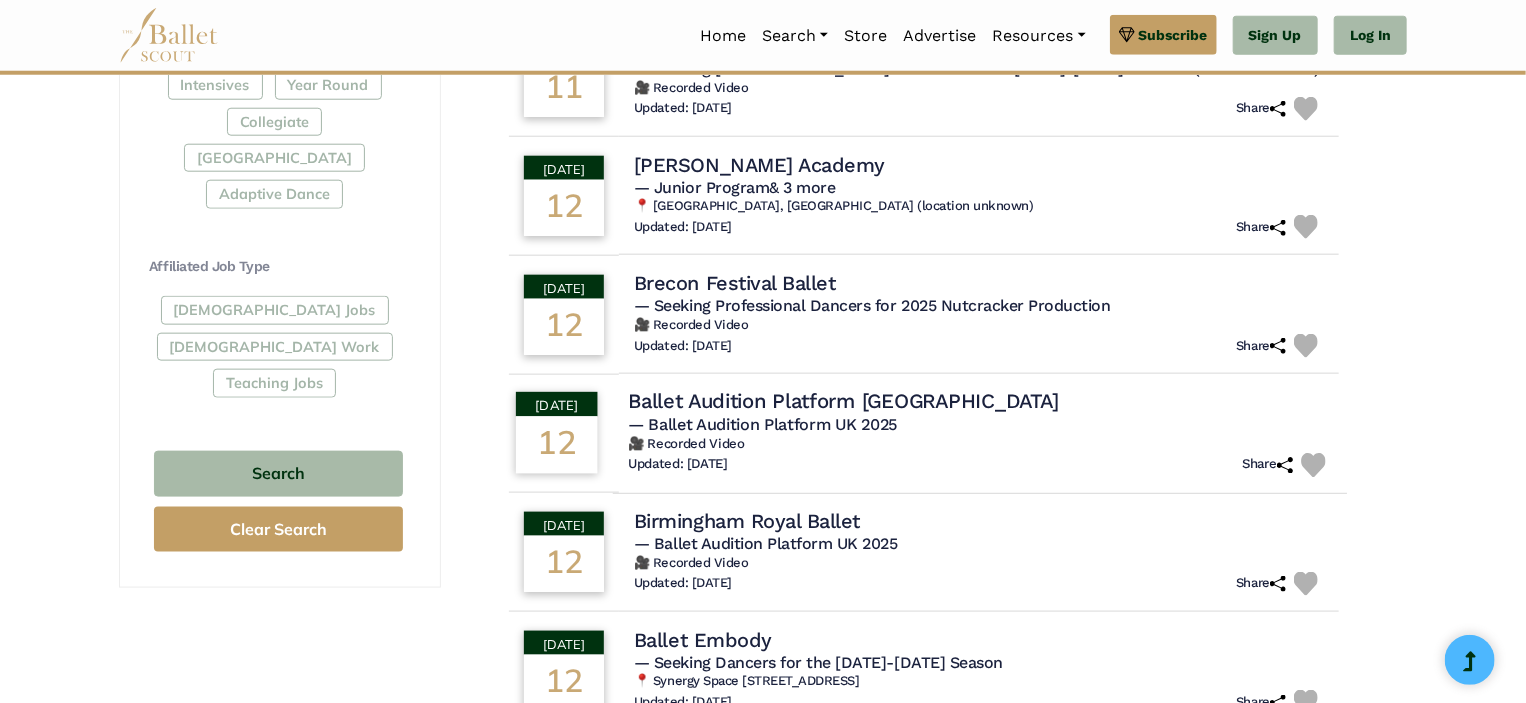 click on "— Ballet Audition Platform UK 2025" at bounding box center (762, 424) 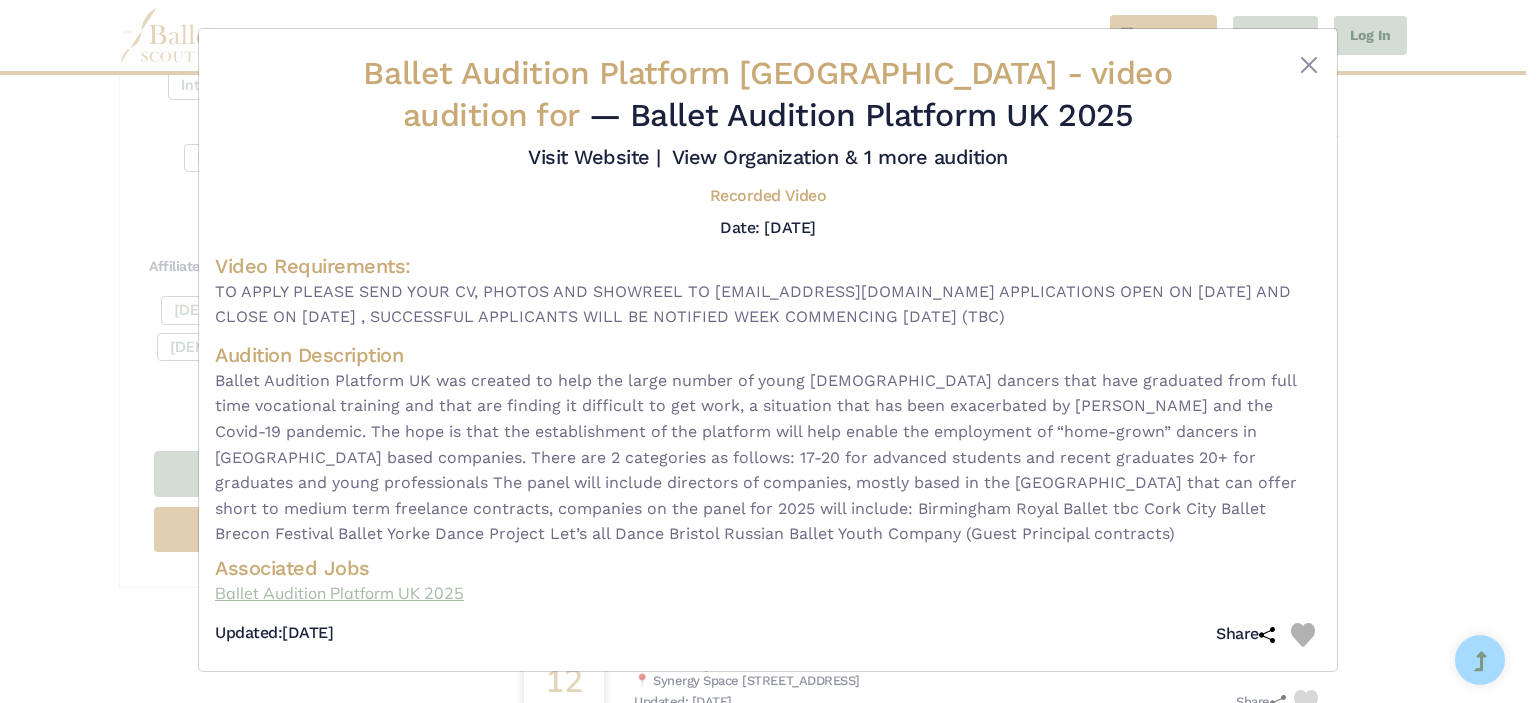 click on "Ballet Audition Platform UK 2025" at bounding box center [768, 594] 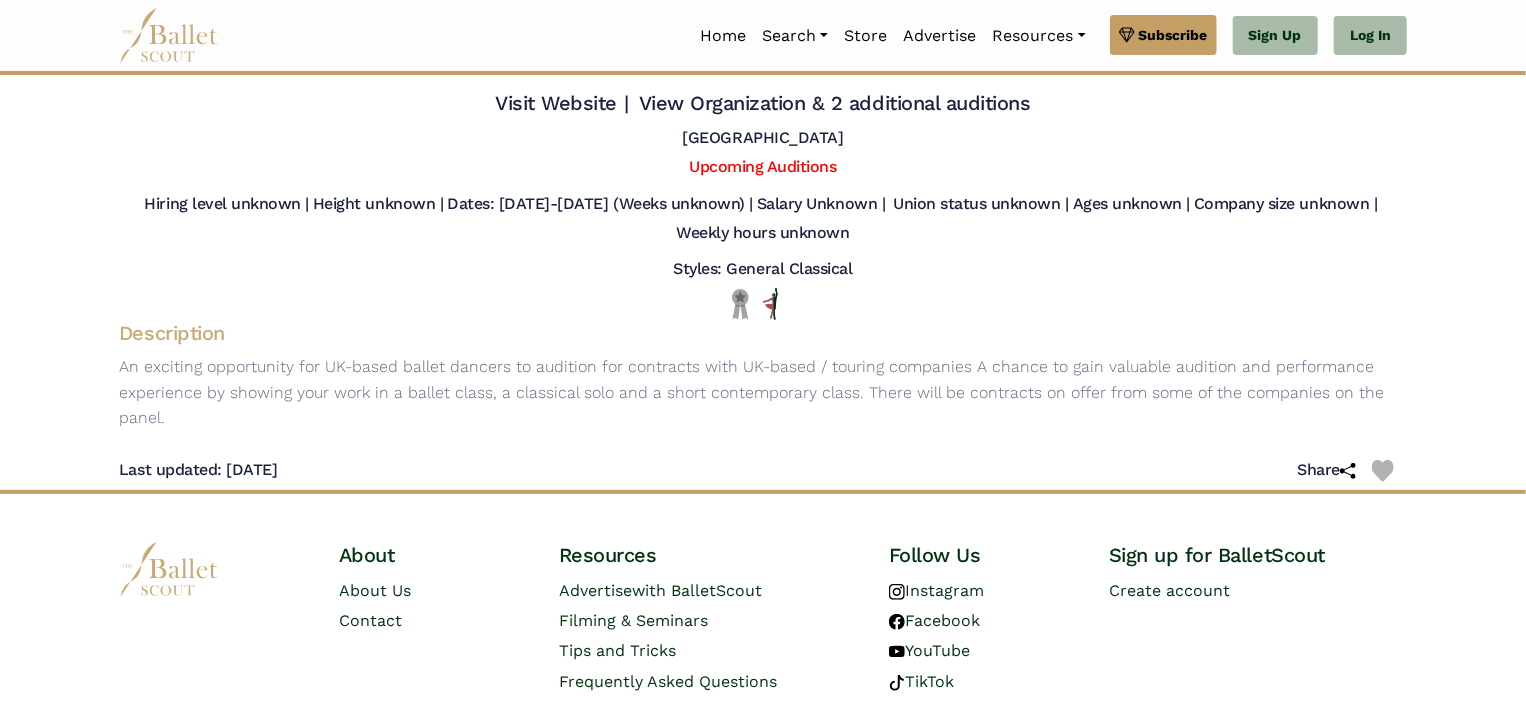 scroll, scrollTop: 87, scrollLeft: 0, axis: vertical 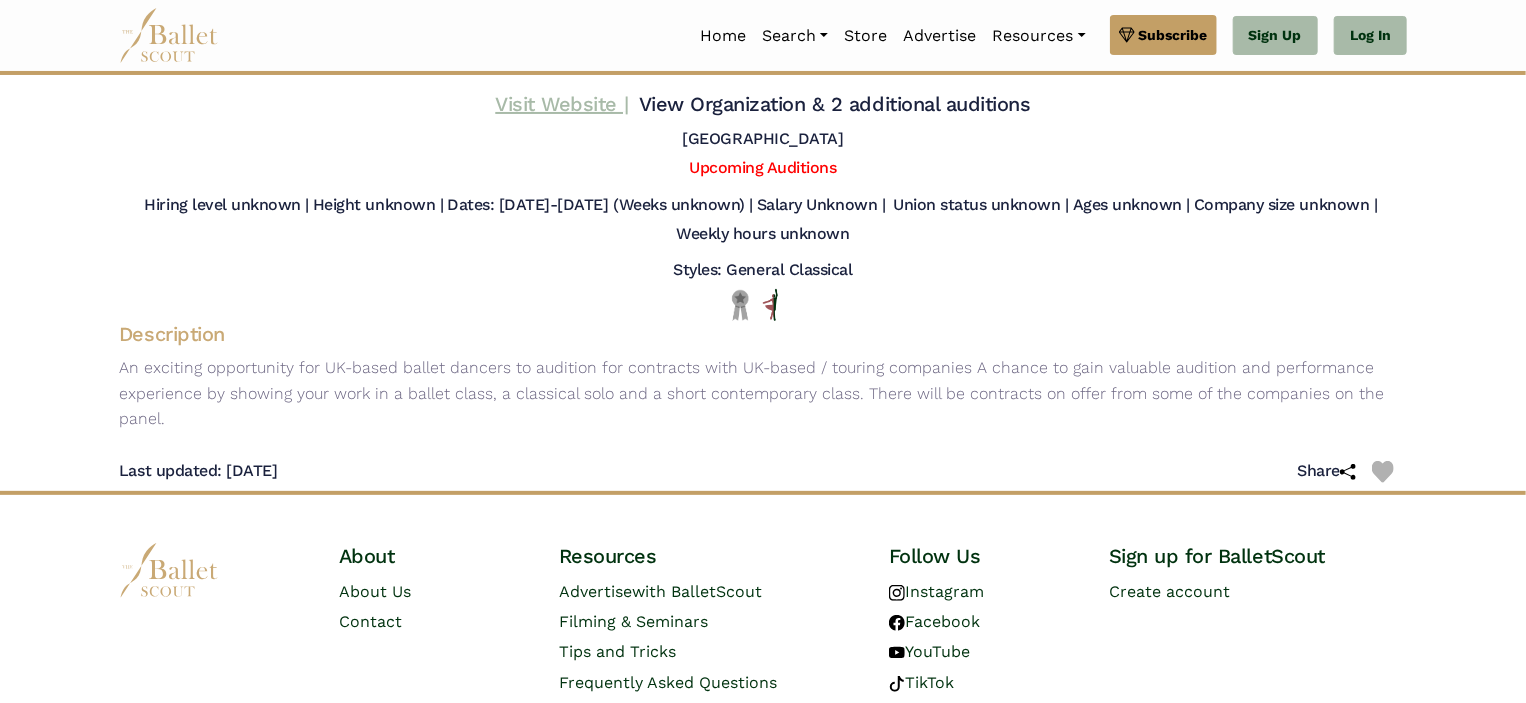 click on "Visit Website |" at bounding box center [561, 104] 